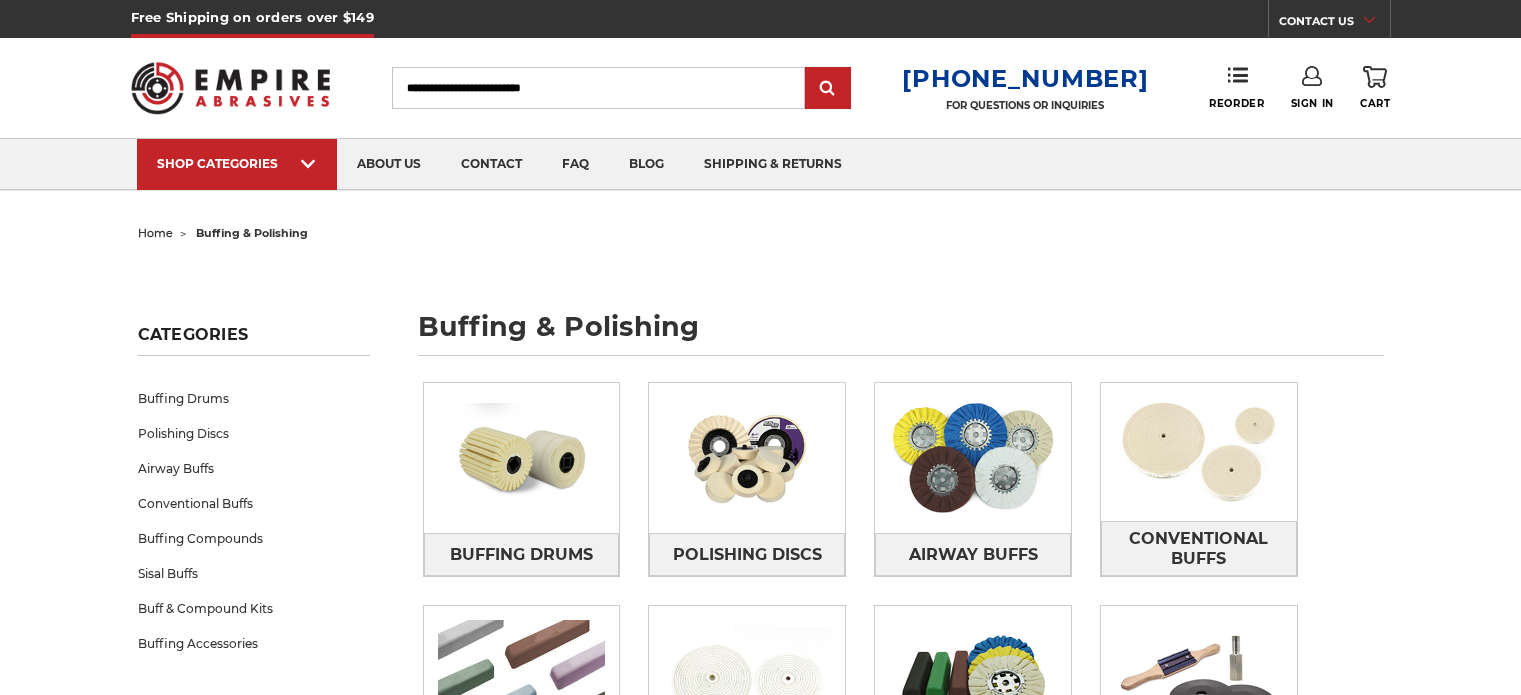scroll, scrollTop: 0, scrollLeft: 0, axis: both 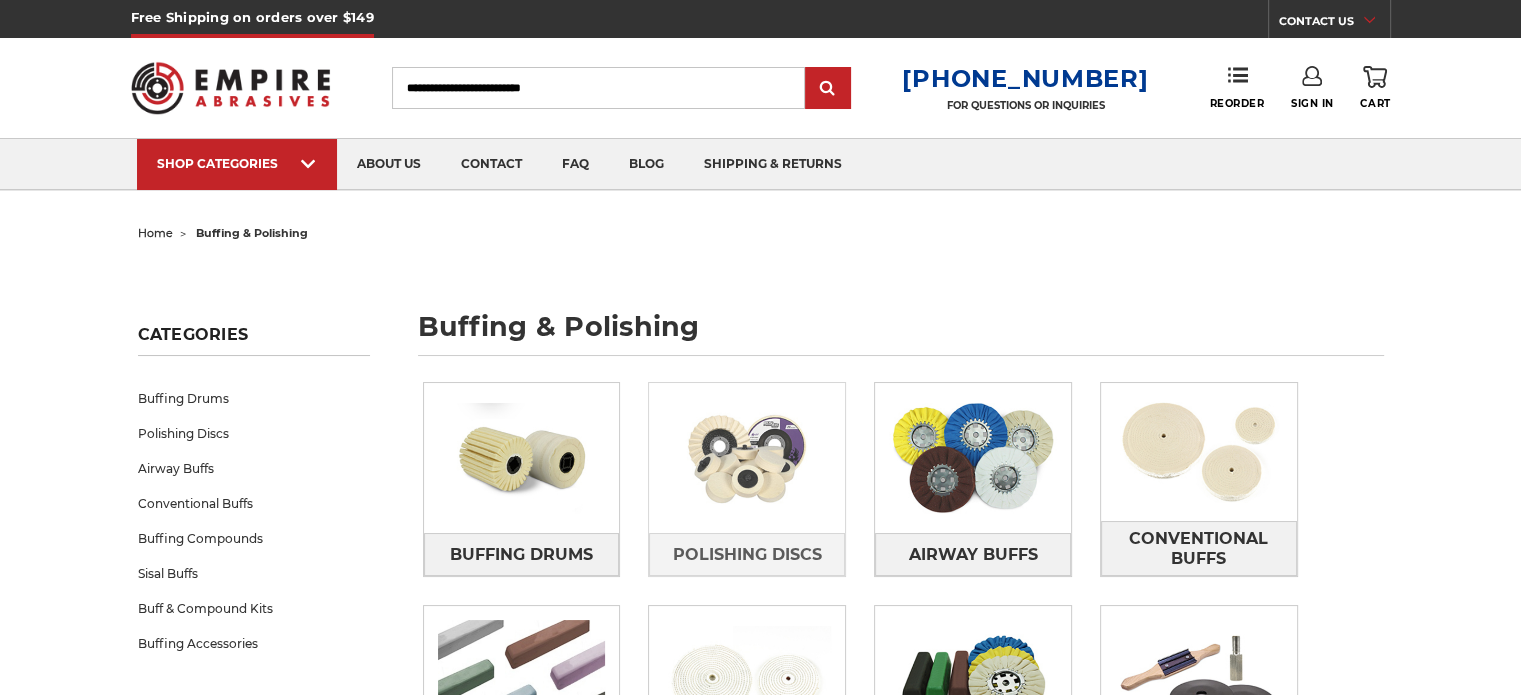 click at bounding box center (747, 458) 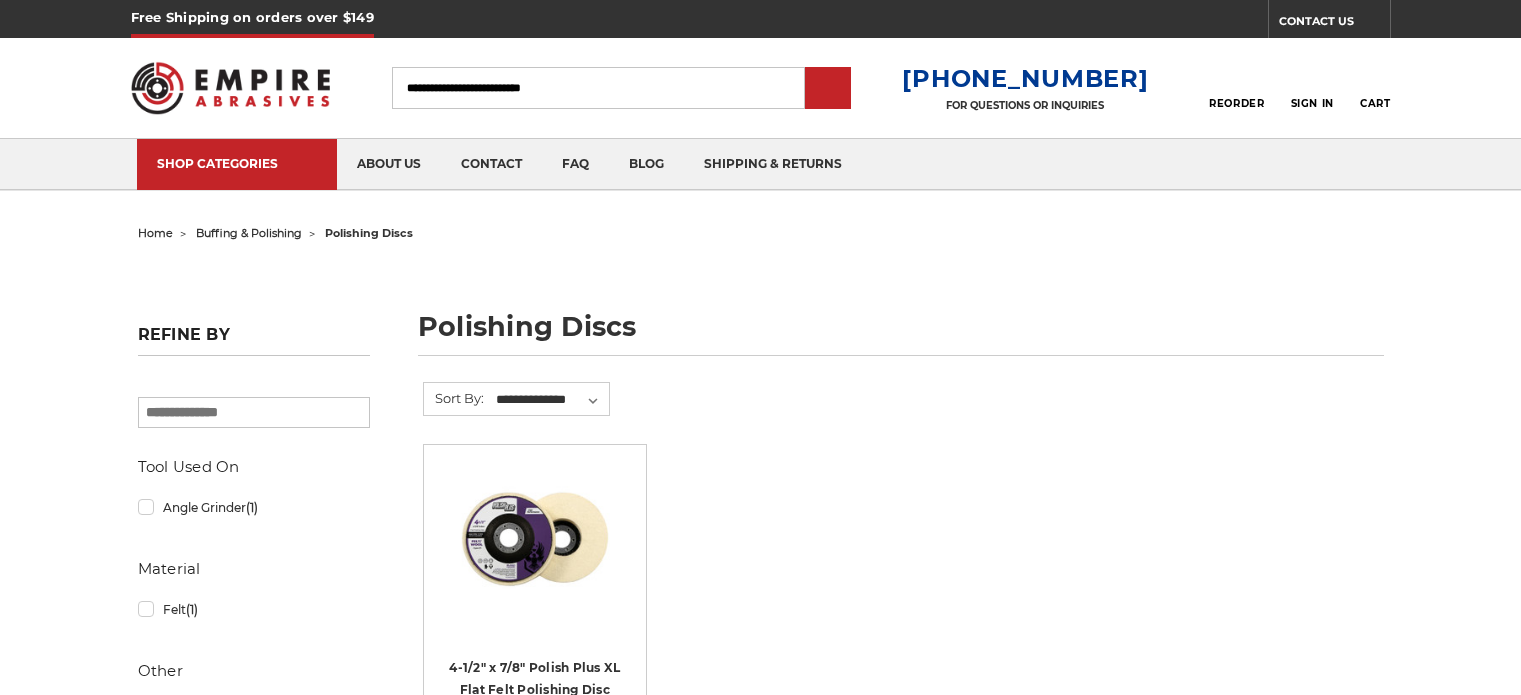 scroll, scrollTop: 0, scrollLeft: 0, axis: both 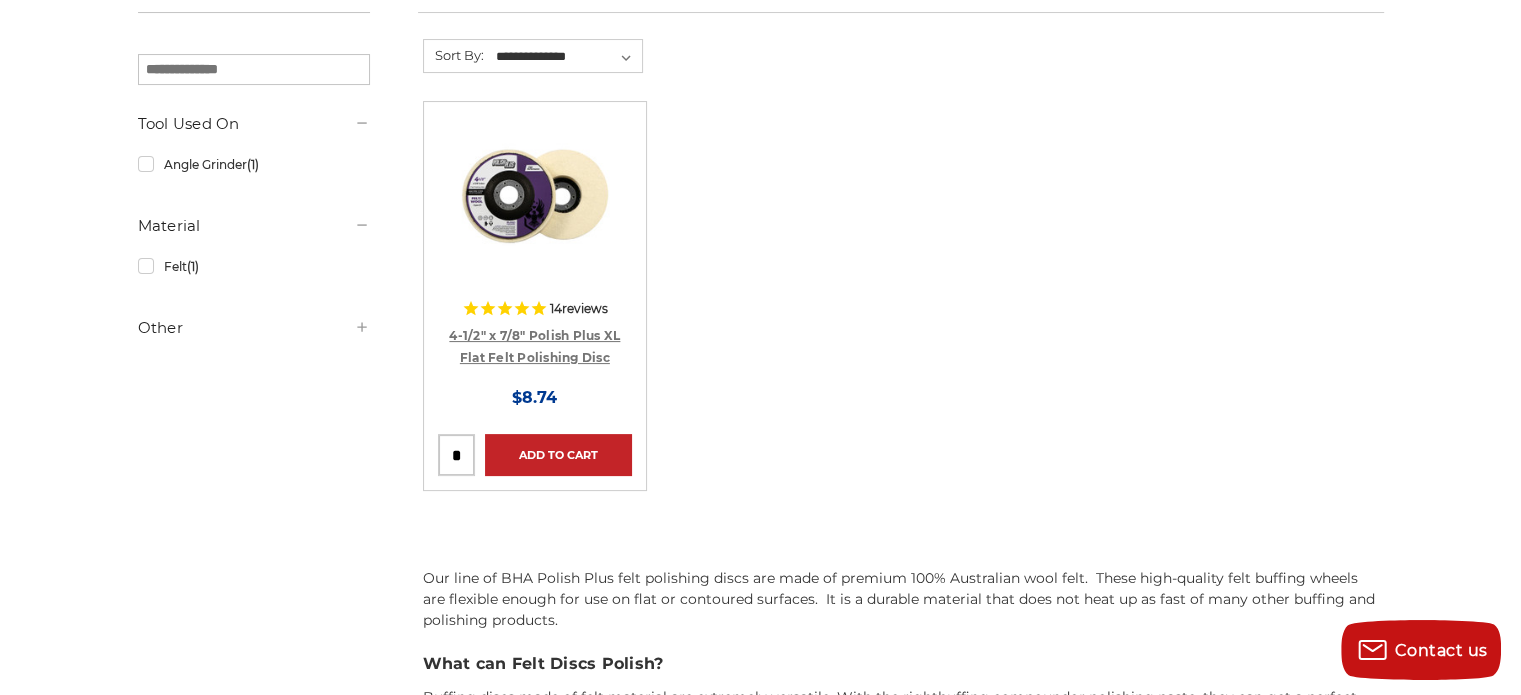 click on "4-1/2" x 7/8" Polish Plus XL Flat Felt Polishing Disc" at bounding box center (534, 347) 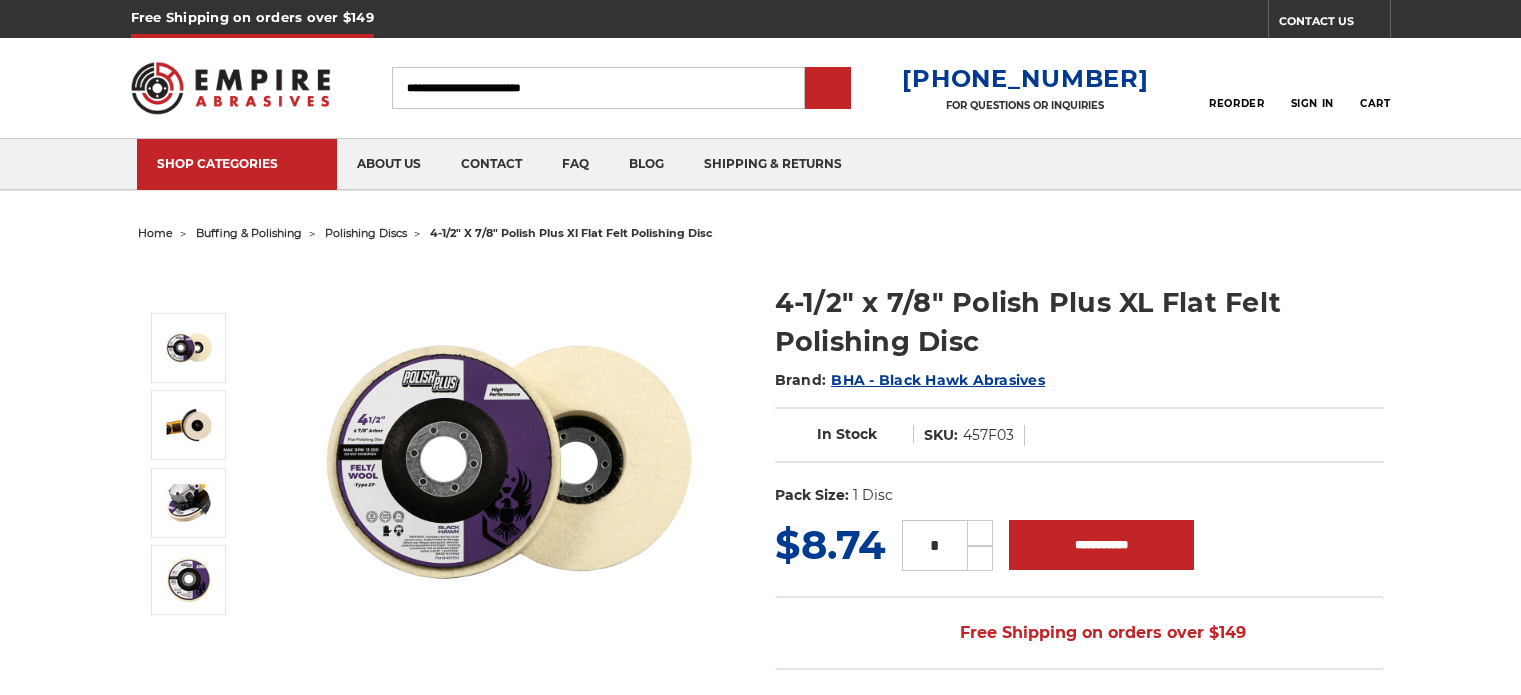 scroll, scrollTop: 0, scrollLeft: 0, axis: both 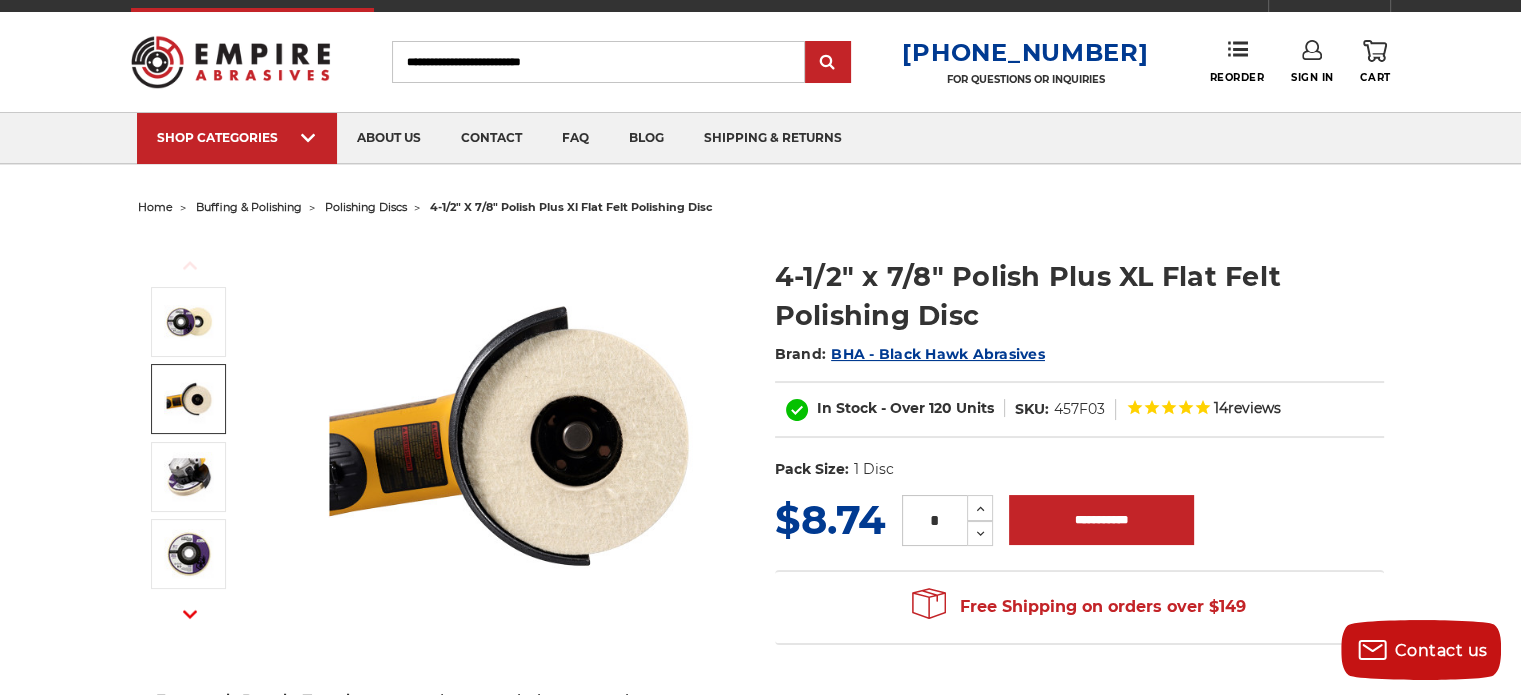 click at bounding box center (231, 62) 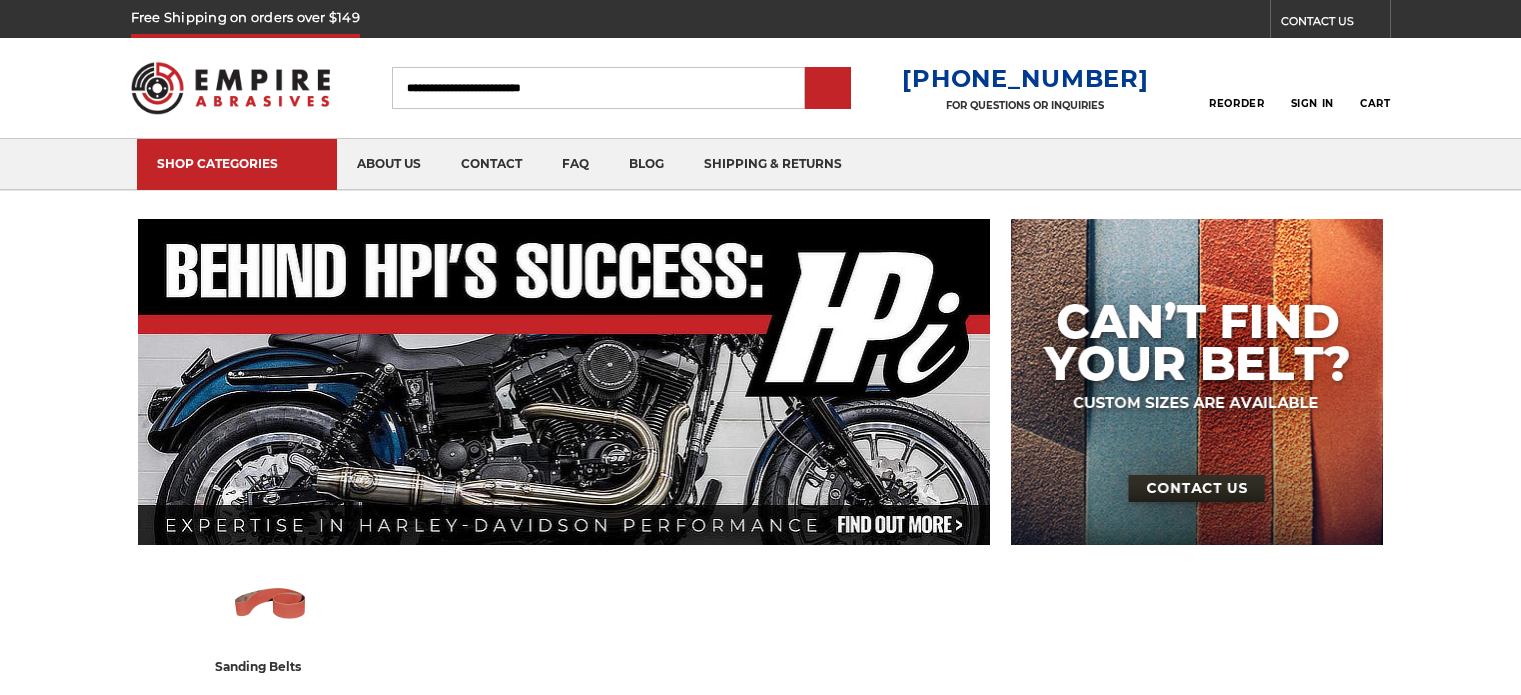scroll, scrollTop: 0, scrollLeft: 0, axis: both 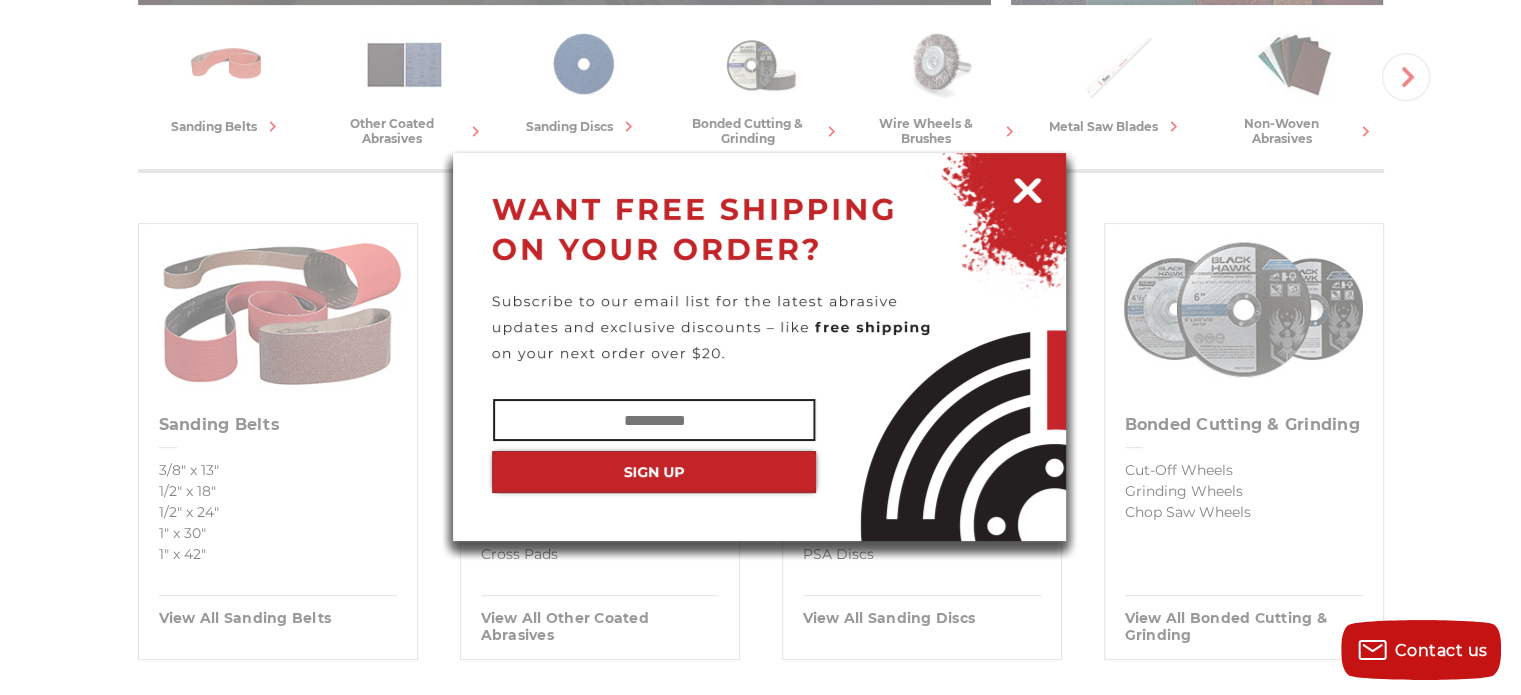 click at bounding box center (1027, 187) 